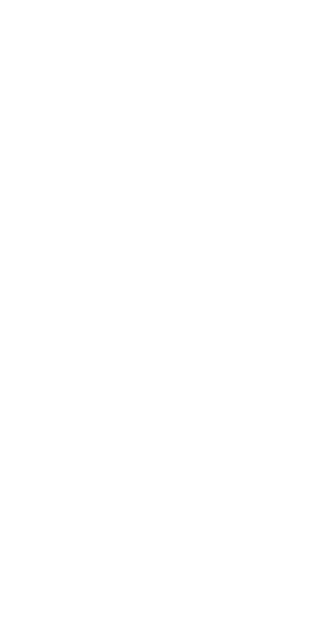 scroll, scrollTop: 0, scrollLeft: 0, axis: both 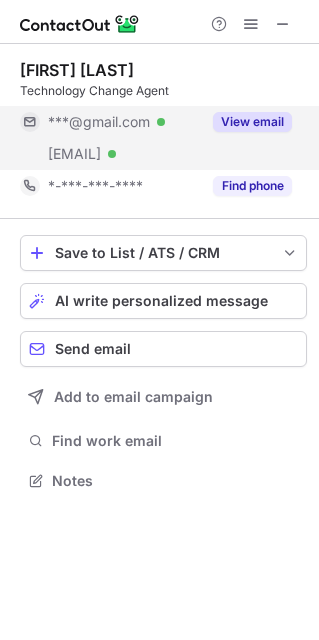 click on "View email" at bounding box center [246, 122] 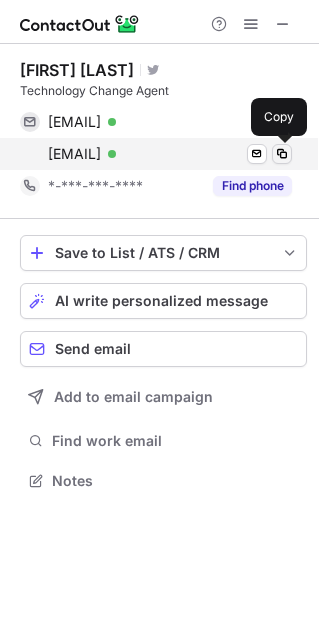 click at bounding box center [282, 154] 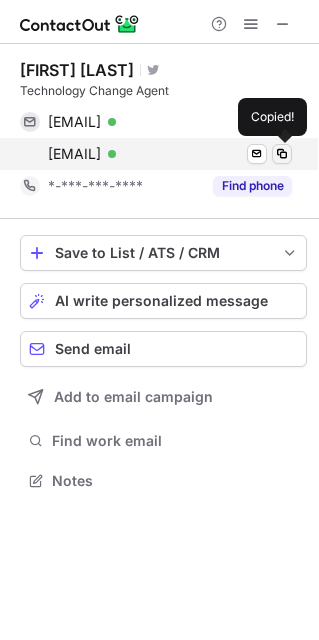 type 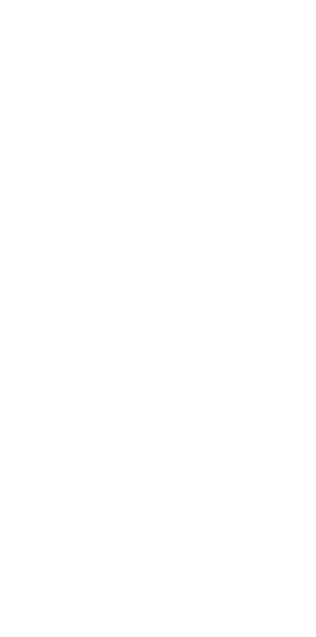 scroll, scrollTop: 0, scrollLeft: 0, axis: both 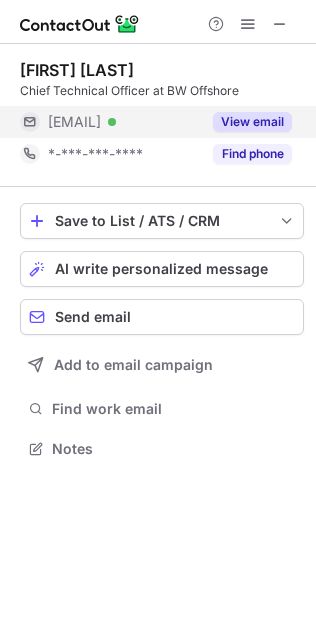 click on "View email" at bounding box center (252, 122) 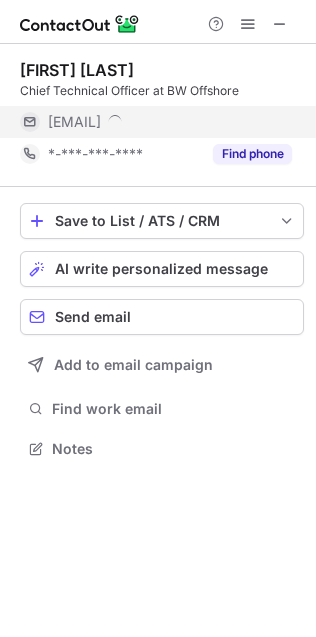 scroll, scrollTop: 9, scrollLeft: 10, axis: both 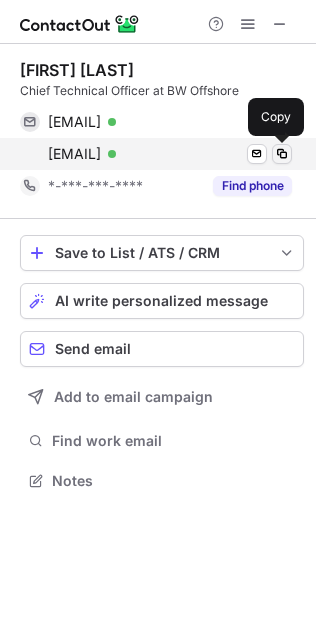 click at bounding box center [282, 154] 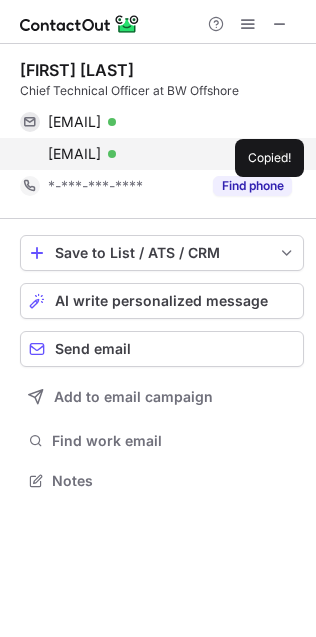 type 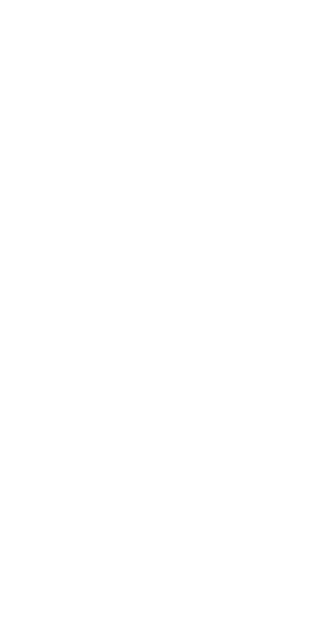 scroll, scrollTop: 0, scrollLeft: 0, axis: both 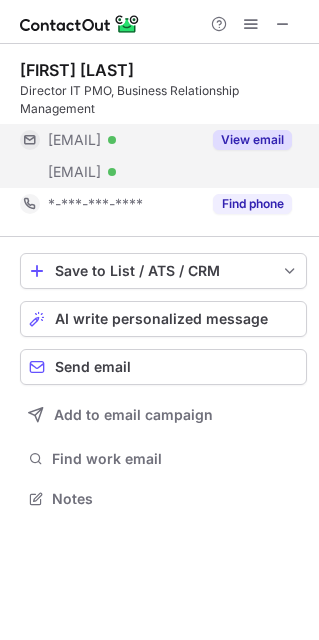 click on "View email" at bounding box center (252, 140) 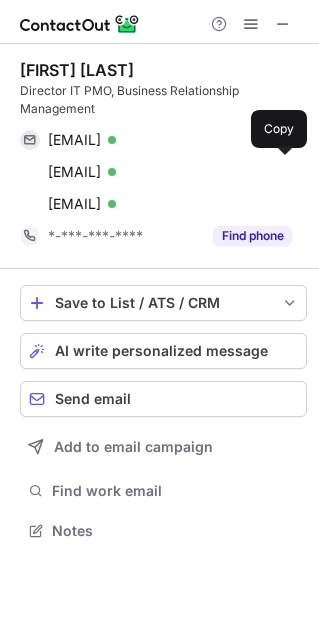 scroll, scrollTop: 9, scrollLeft: 10, axis: both 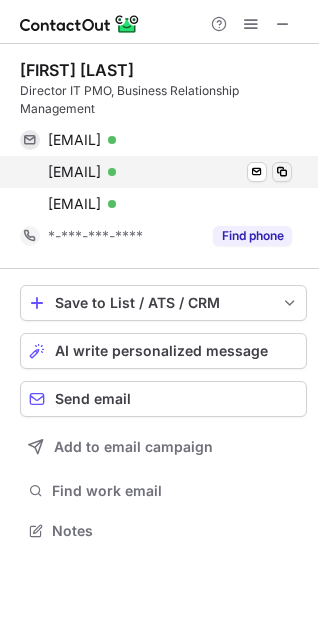 click at bounding box center (282, 172) 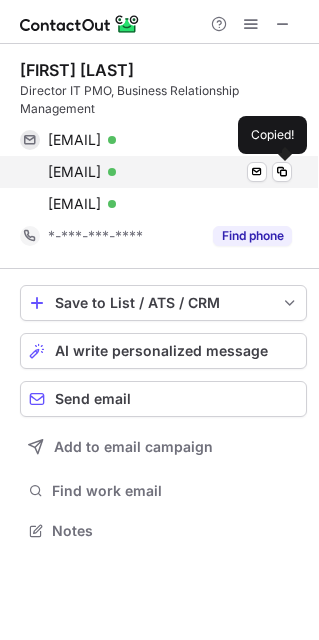 type 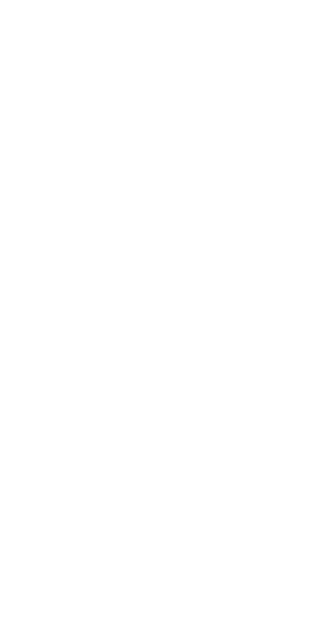 scroll, scrollTop: 0, scrollLeft: 0, axis: both 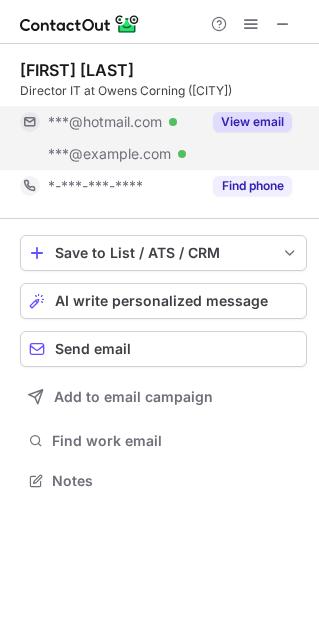 click on "View email" at bounding box center [252, 122] 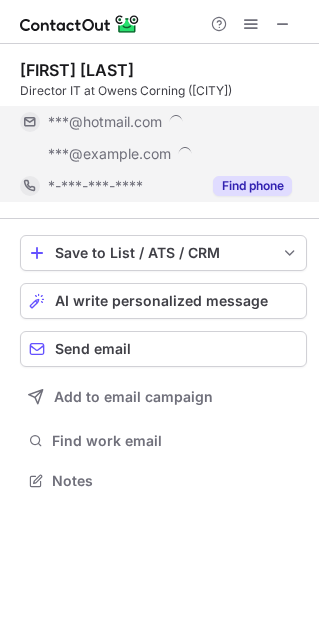 scroll, scrollTop: 9, scrollLeft: 10, axis: both 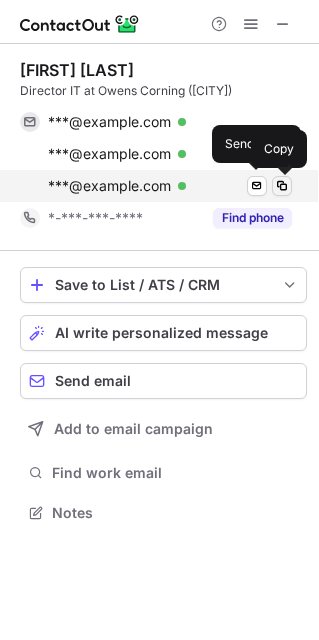 click at bounding box center [282, 186] 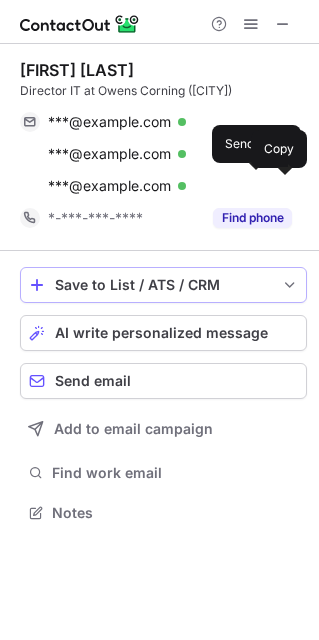type 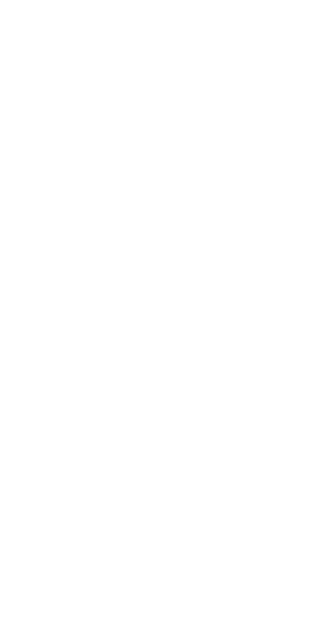 scroll, scrollTop: 0, scrollLeft: 0, axis: both 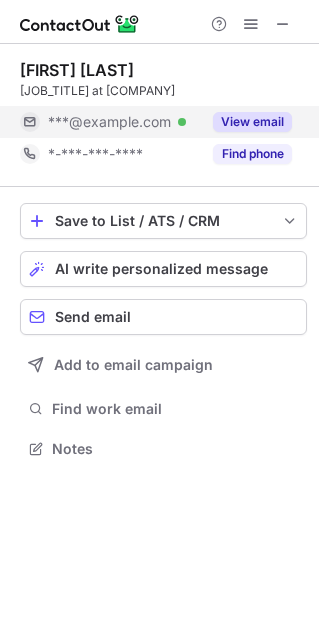 click on "View email" at bounding box center (252, 122) 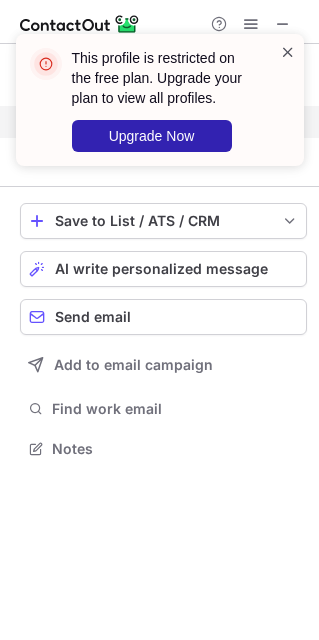 click at bounding box center [288, 52] 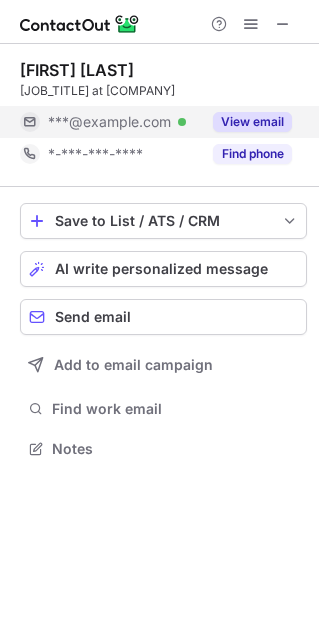 click on "This profile is restricted on the free plan. Upgrade your plan to view all profiles. Upgrade Now" at bounding box center [160, 34] 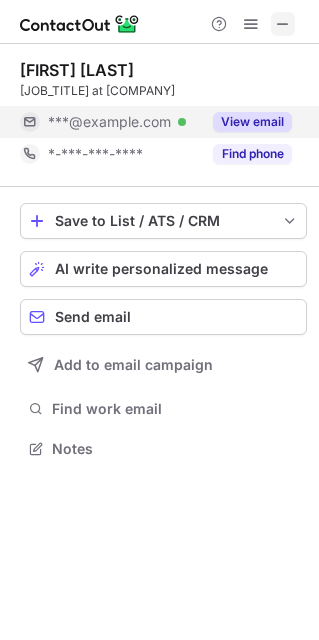 click at bounding box center (283, 24) 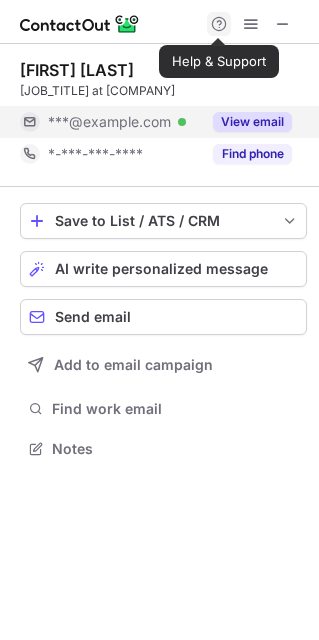 click at bounding box center [219, 24] 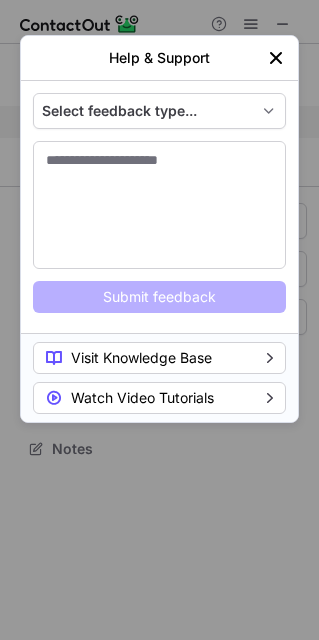 click at bounding box center (276, 58) 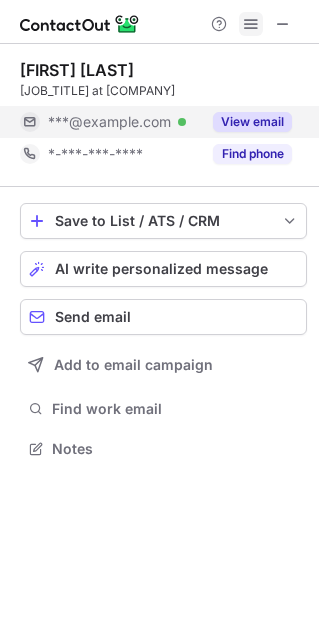 click at bounding box center (251, 24) 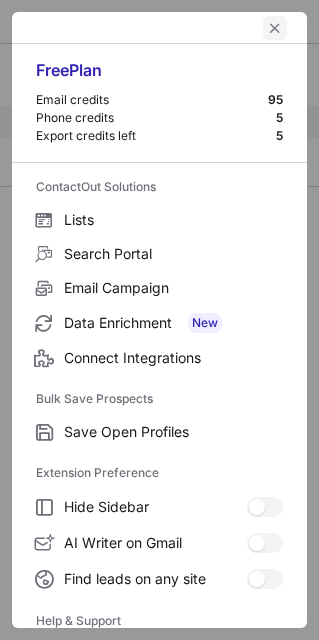 click at bounding box center [275, 28] 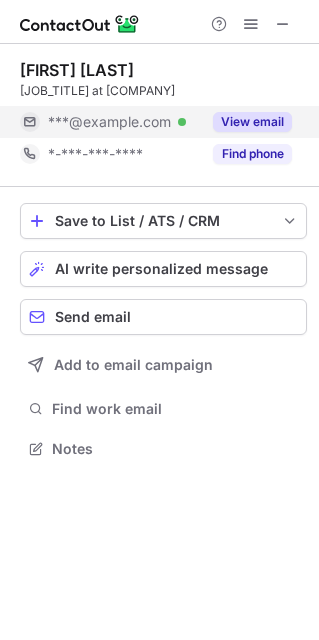 click on "View email" at bounding box center [252, 122] 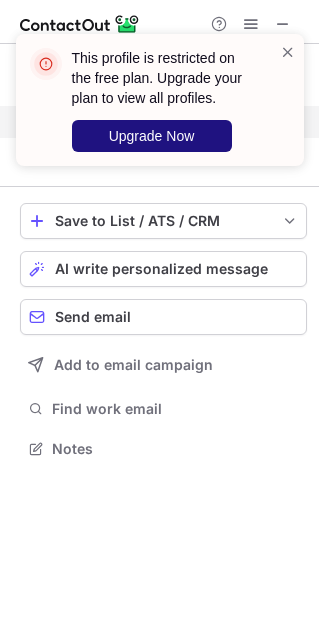 click on "Upgrade Now" at bounding box center (152, 136) 